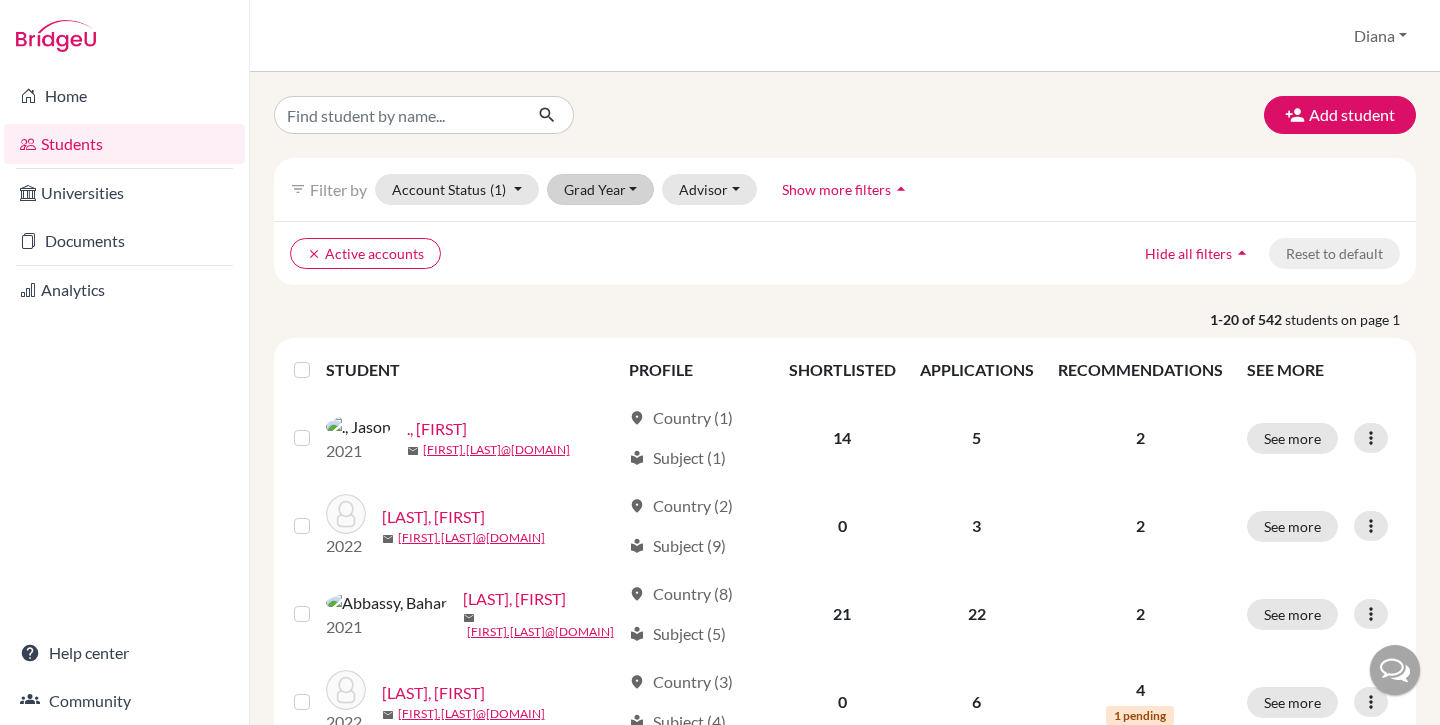 scroll, scrollTop: 0, scrollLeft: 0, axis: both 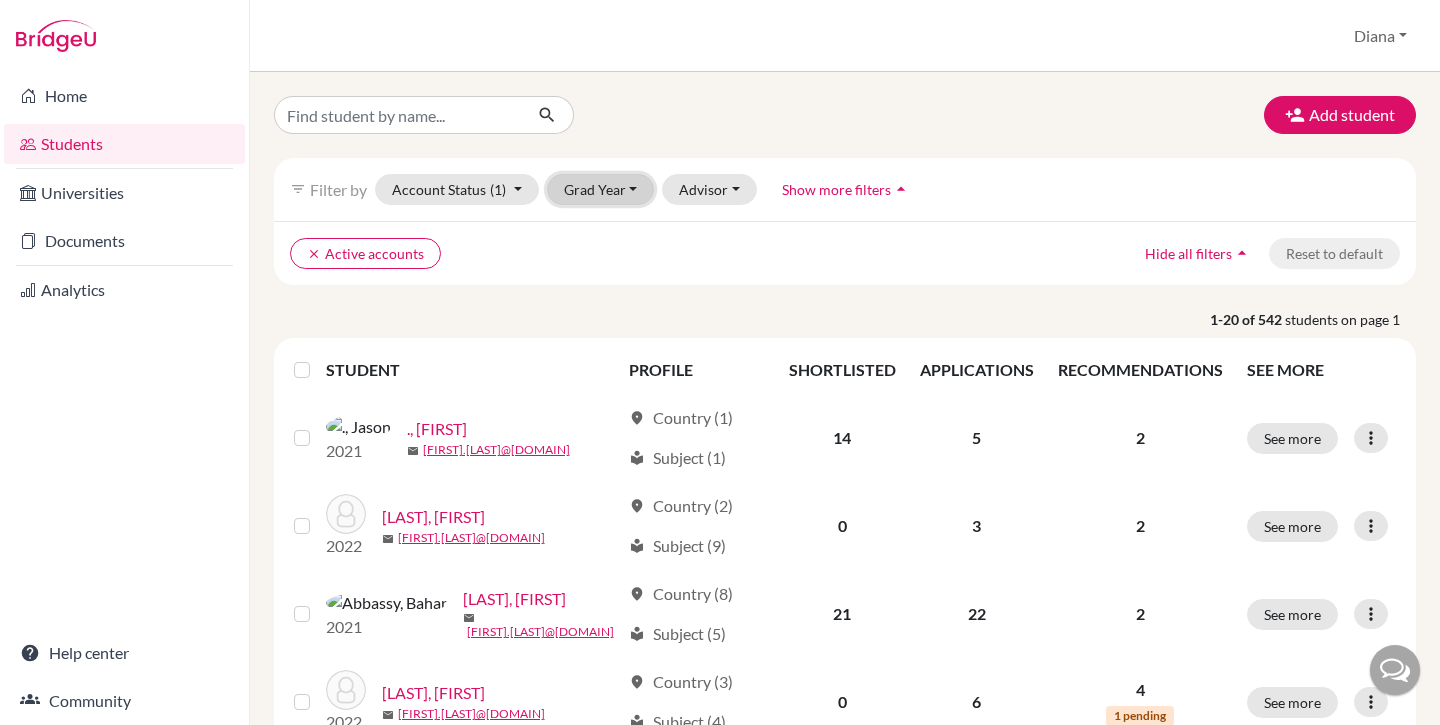 click on "Grad Year" at bounding box center (601, 189) 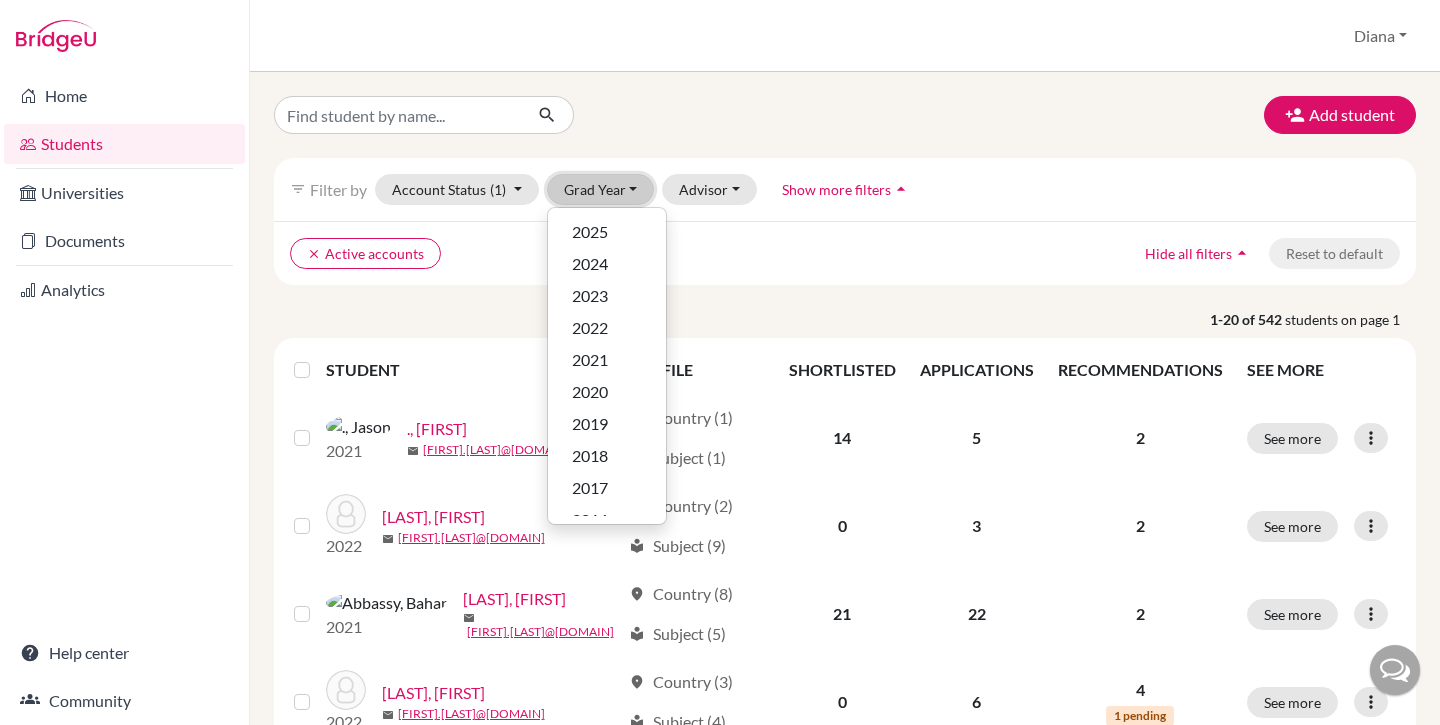 click on "Grad Year" at bounding box center (601, 189) 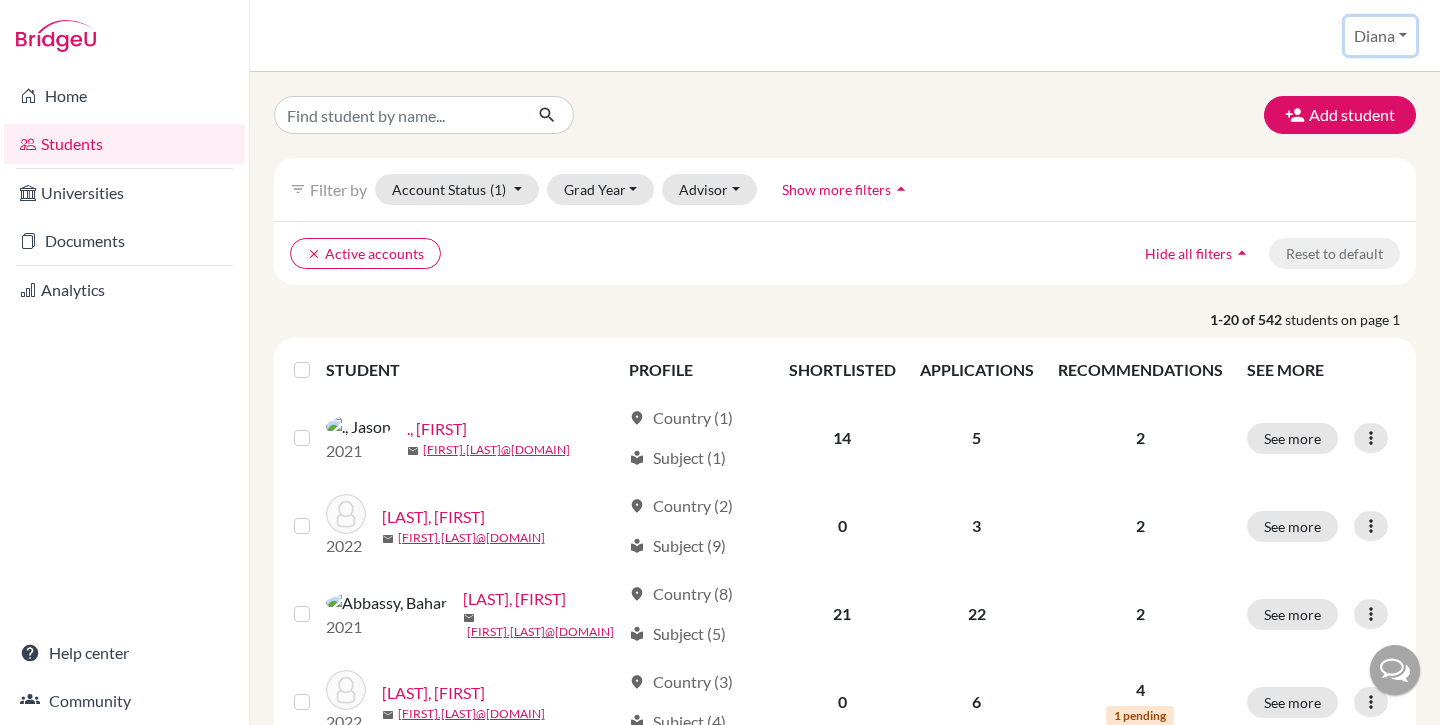 click on "Diana" at bounding box center [1380, 36] 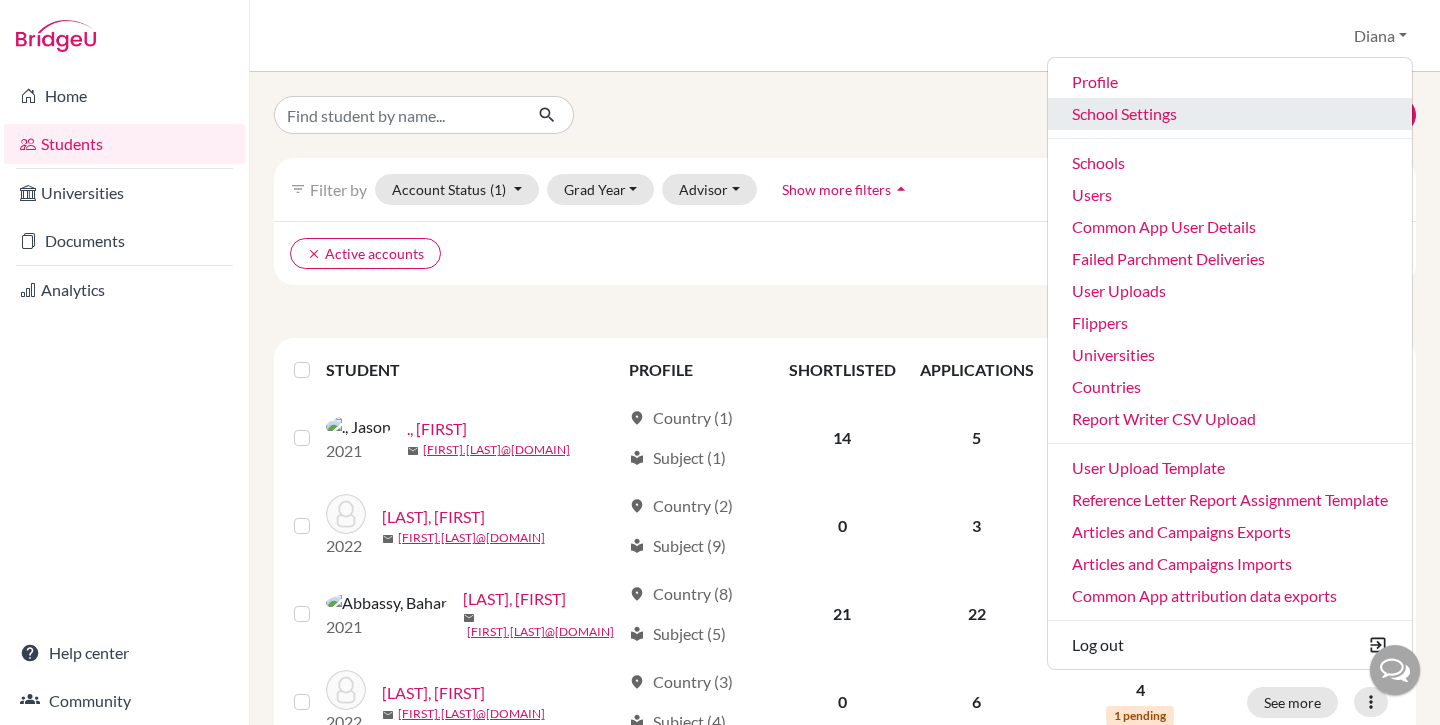 click on "School Settings" at bounding box center [1230, 114] 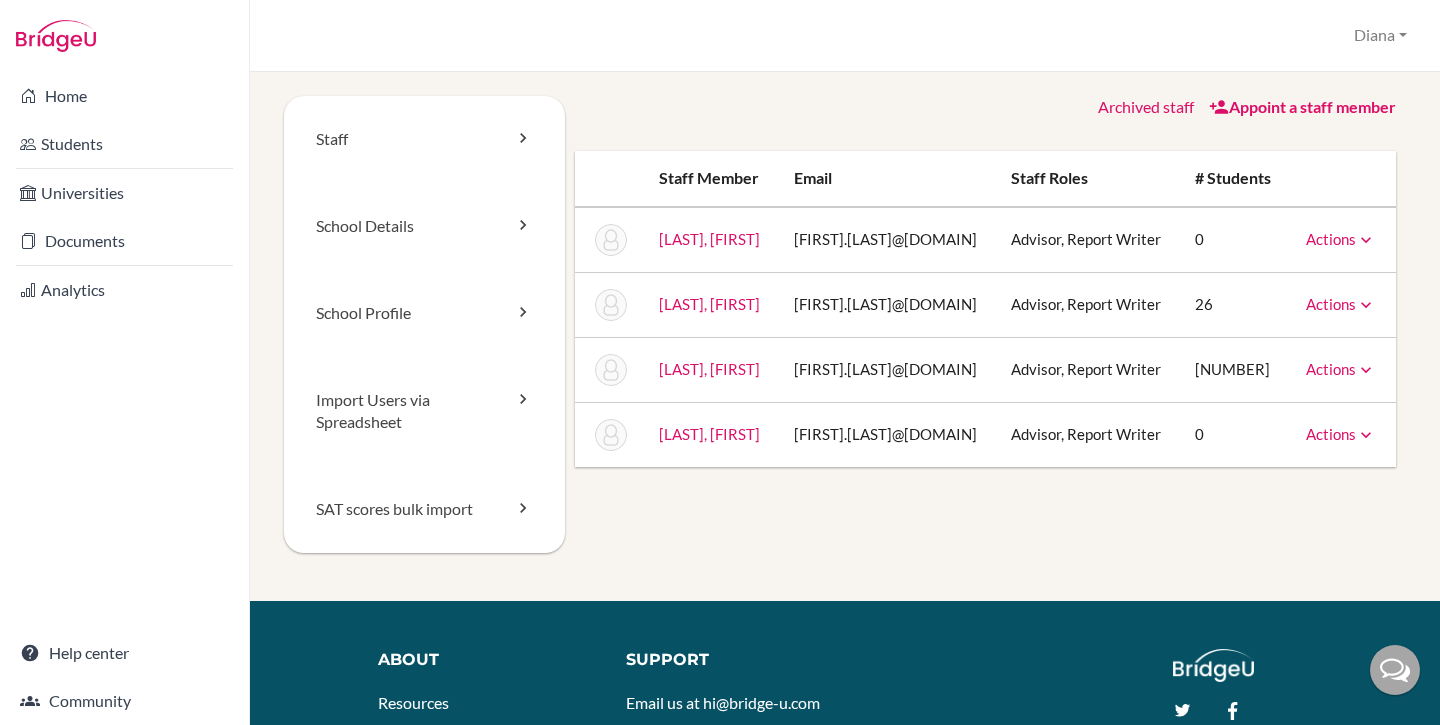 scroll, scrollTop: 0, scrollLeft: 0, axis: both 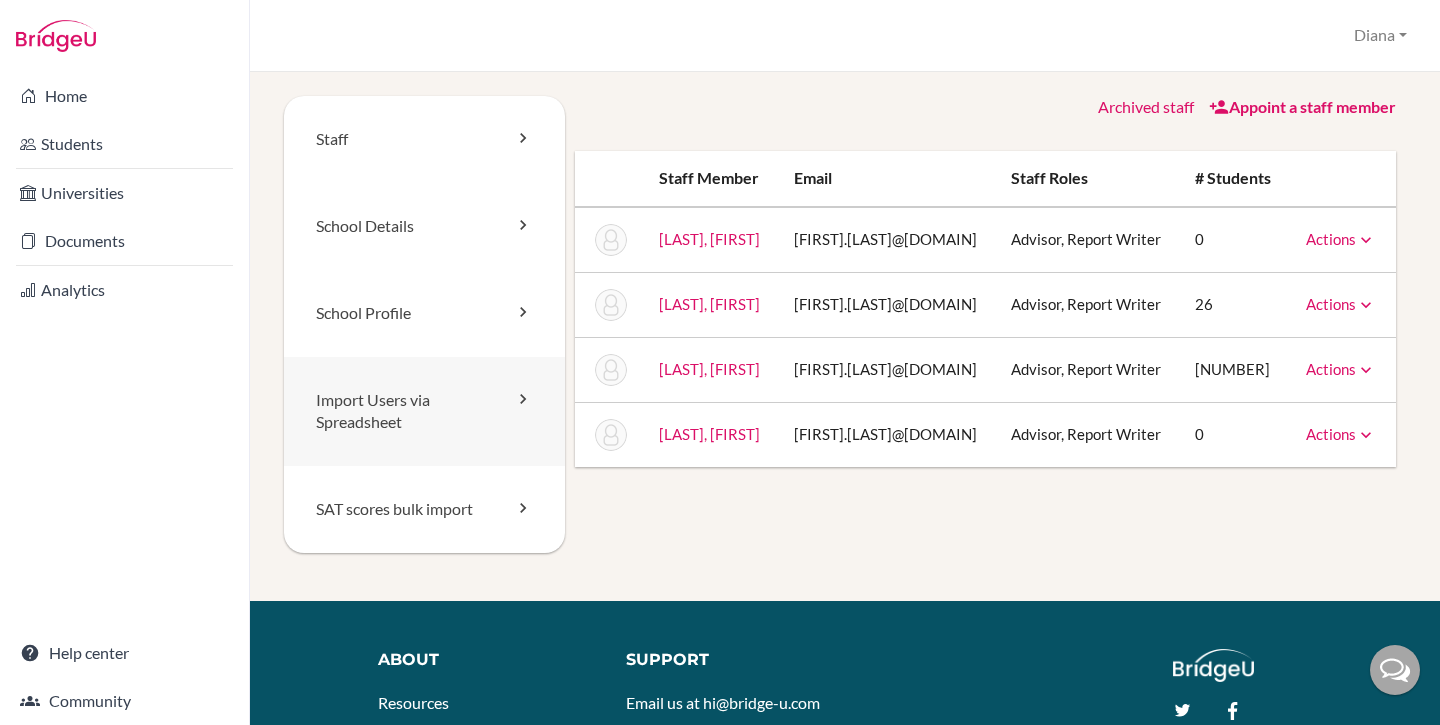 click on "Import Users via Spreadsheet" at bounding box center (424, 412) 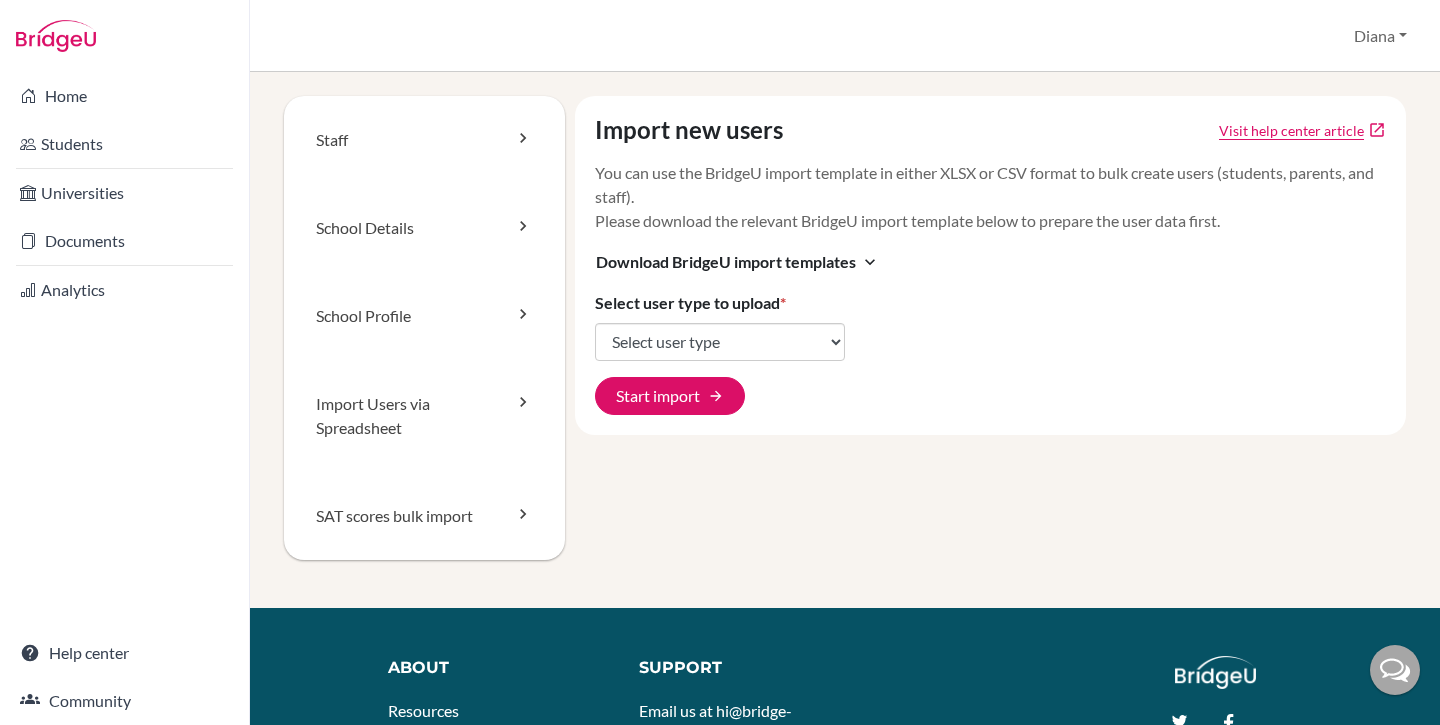 scroll, scrollTop: 0, scrollLeft: 0, axis: both 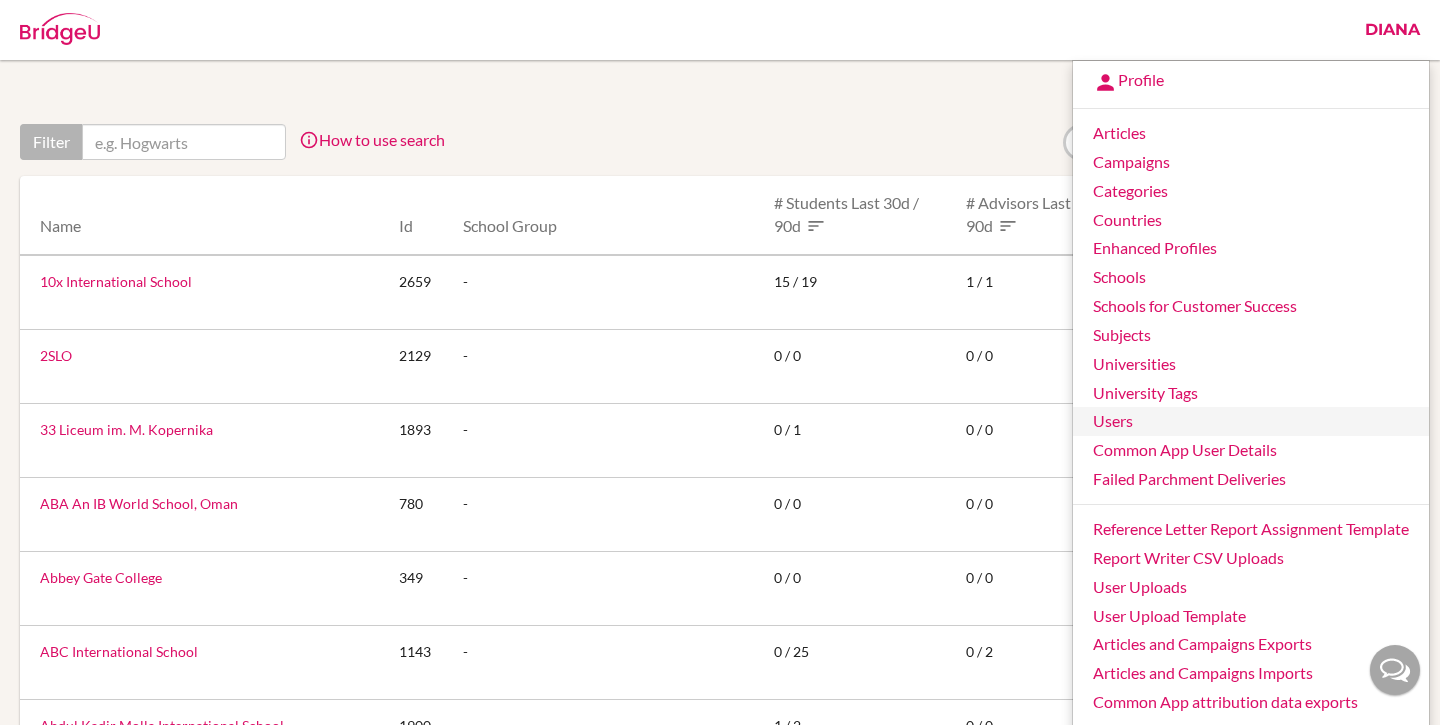 click on "Users" at bounding box center (1251, 421) 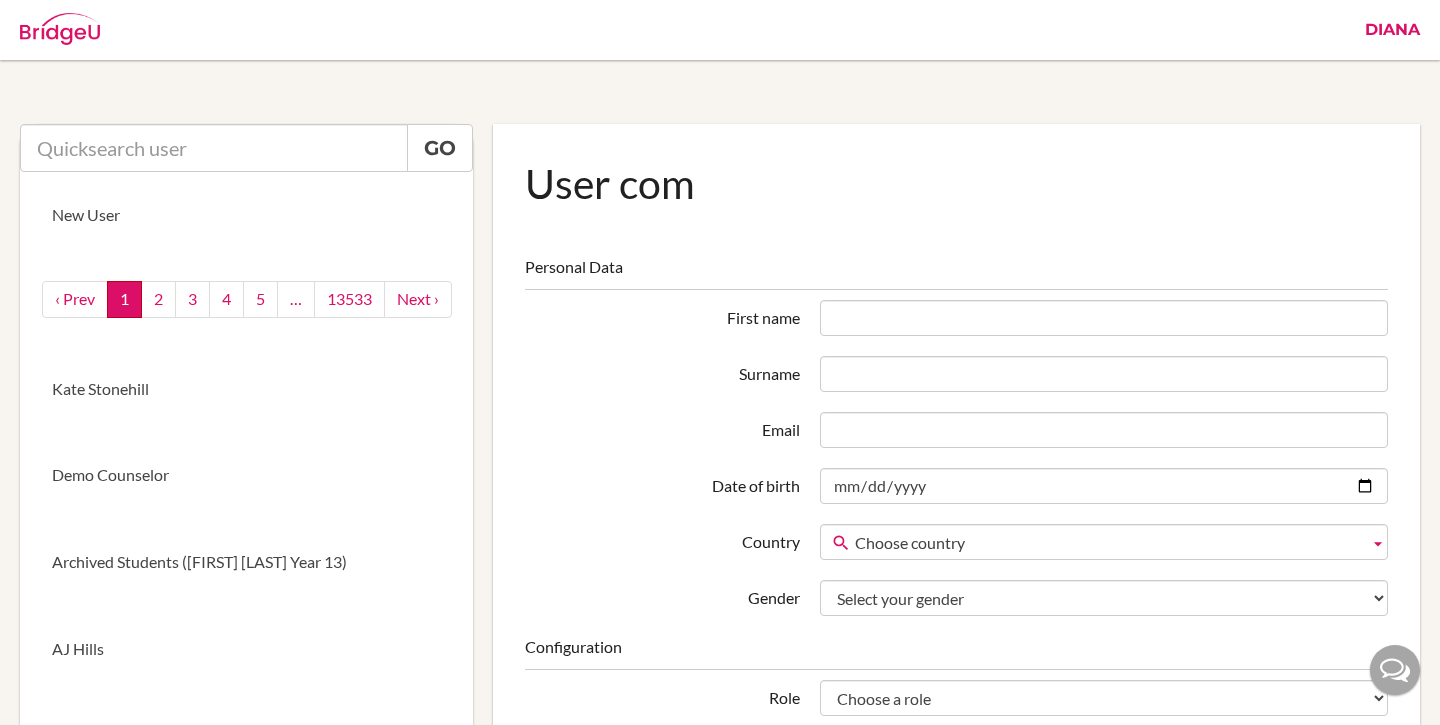 scroll, scrollTop: 0, scrollLeft: 0, axis: both 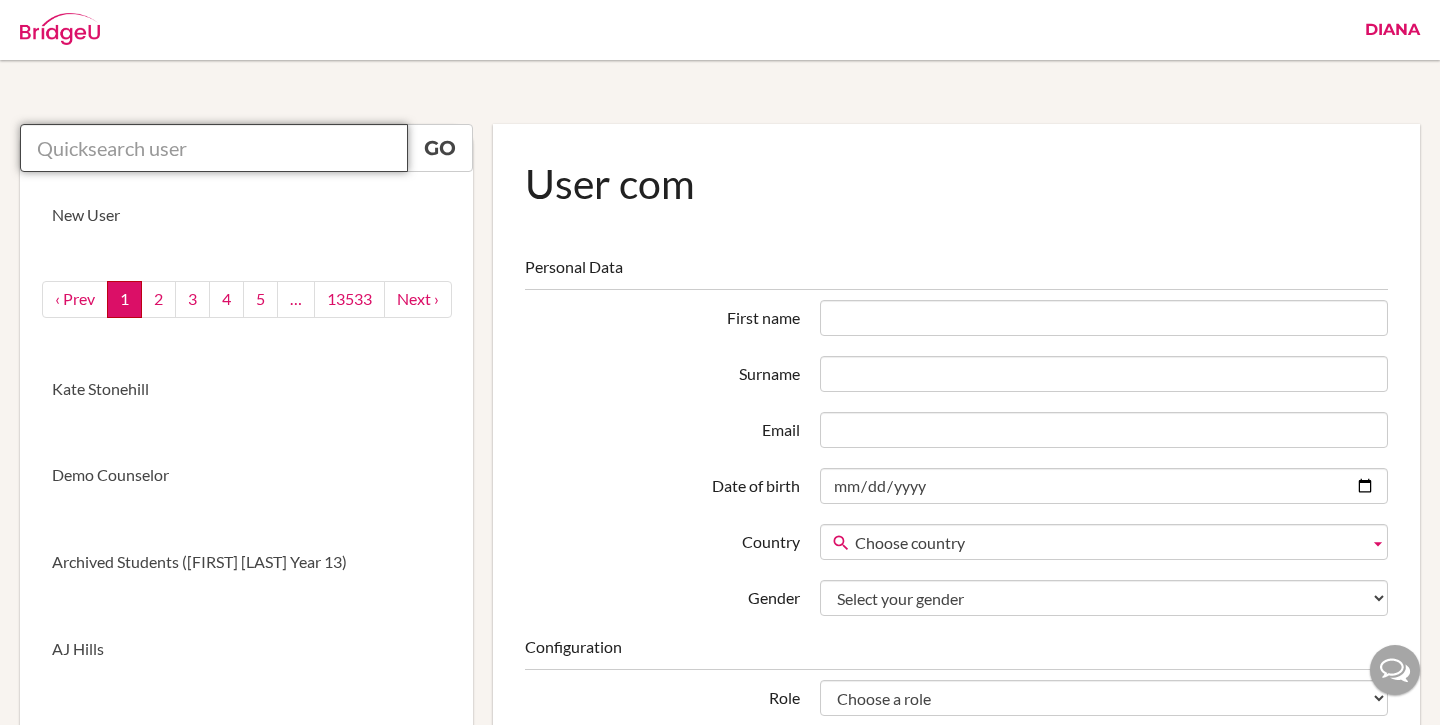 click at bounding box center (214, 148) 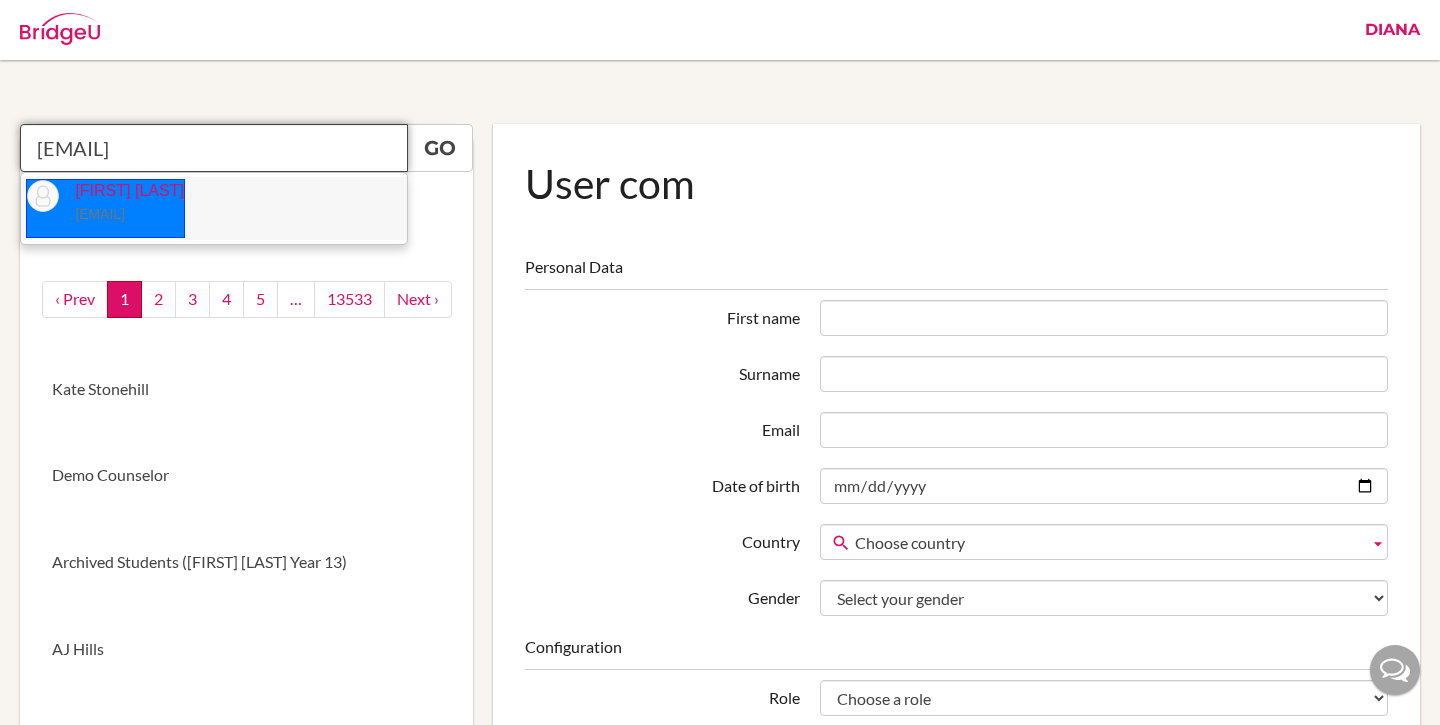 click on "Yara Karpova
yaroslavna.karpova@ais.edu.mm" at bounding box center (121, 203) 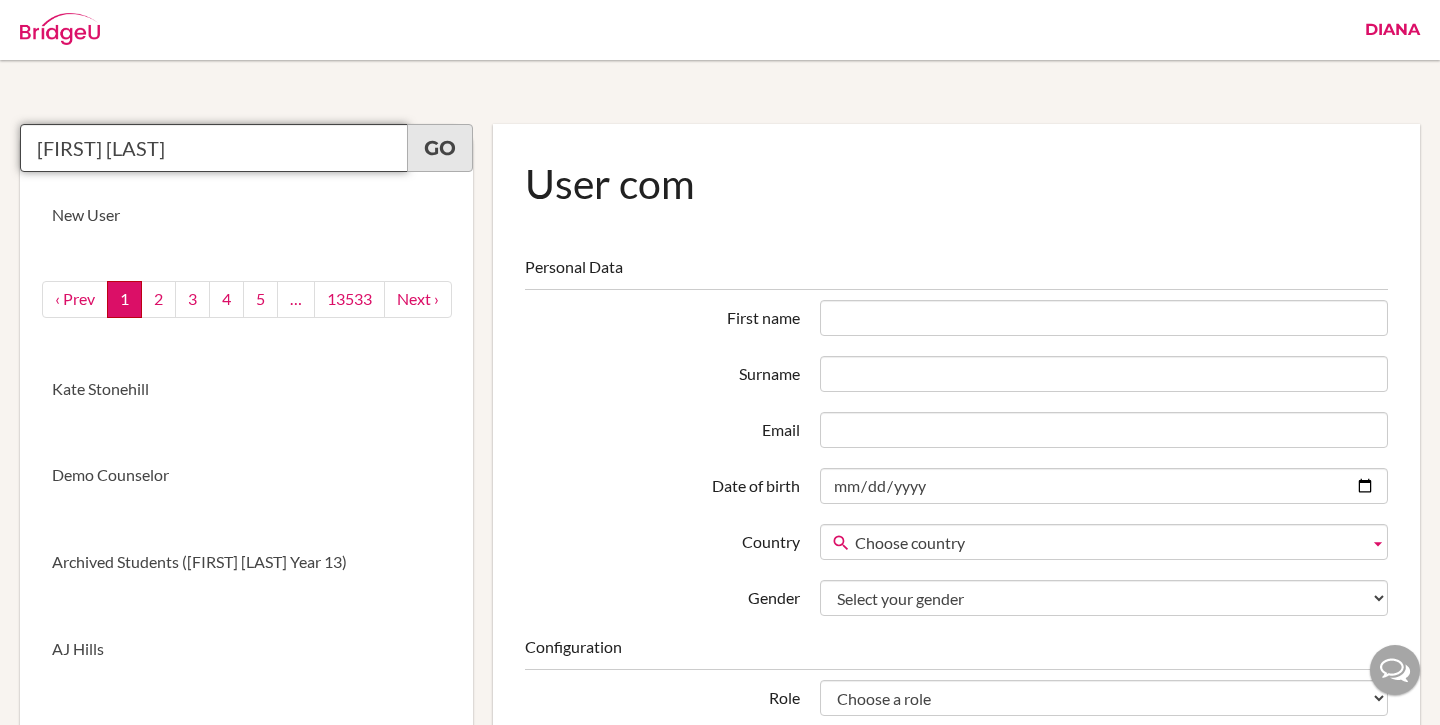 type on "Yara Karpova" 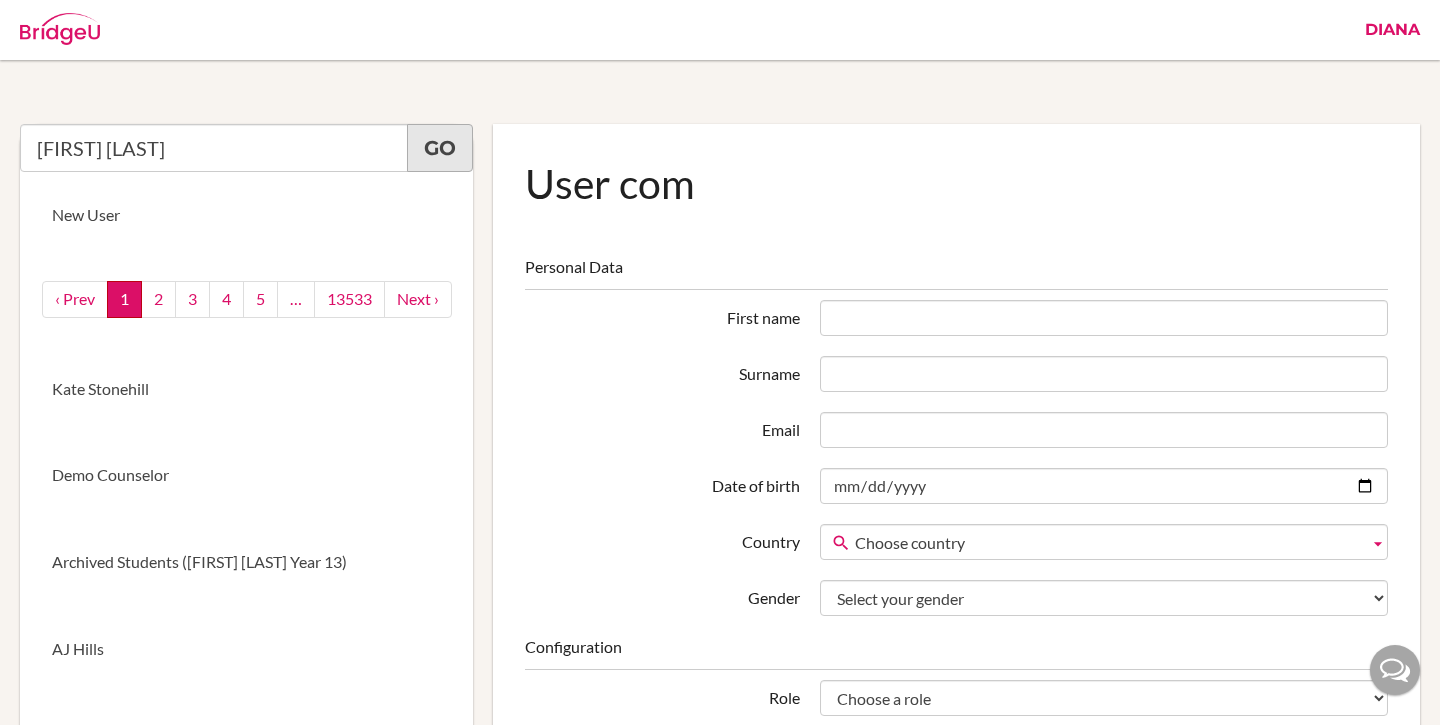 click on "Go" at bounding box center [440, 148] 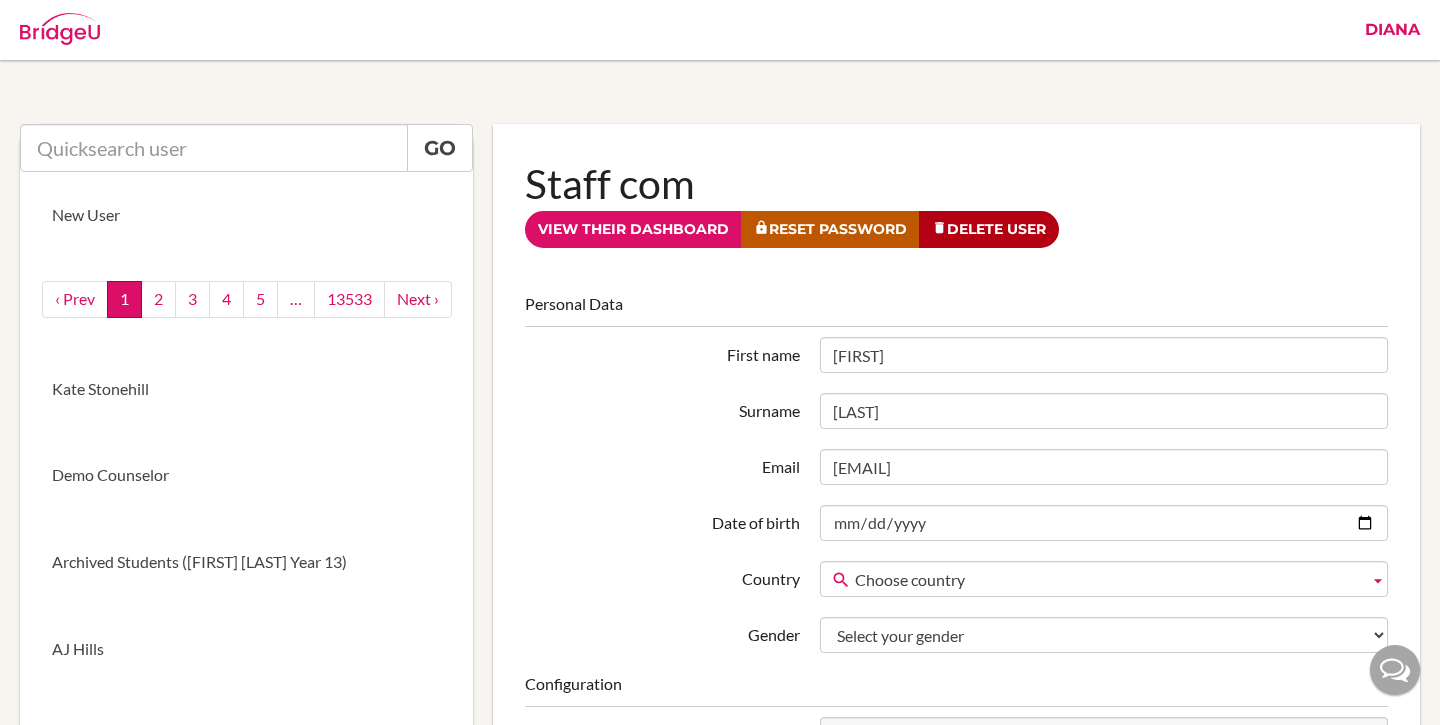 scroll, scrollTop: 0, scrollLeft: 0, axis: both 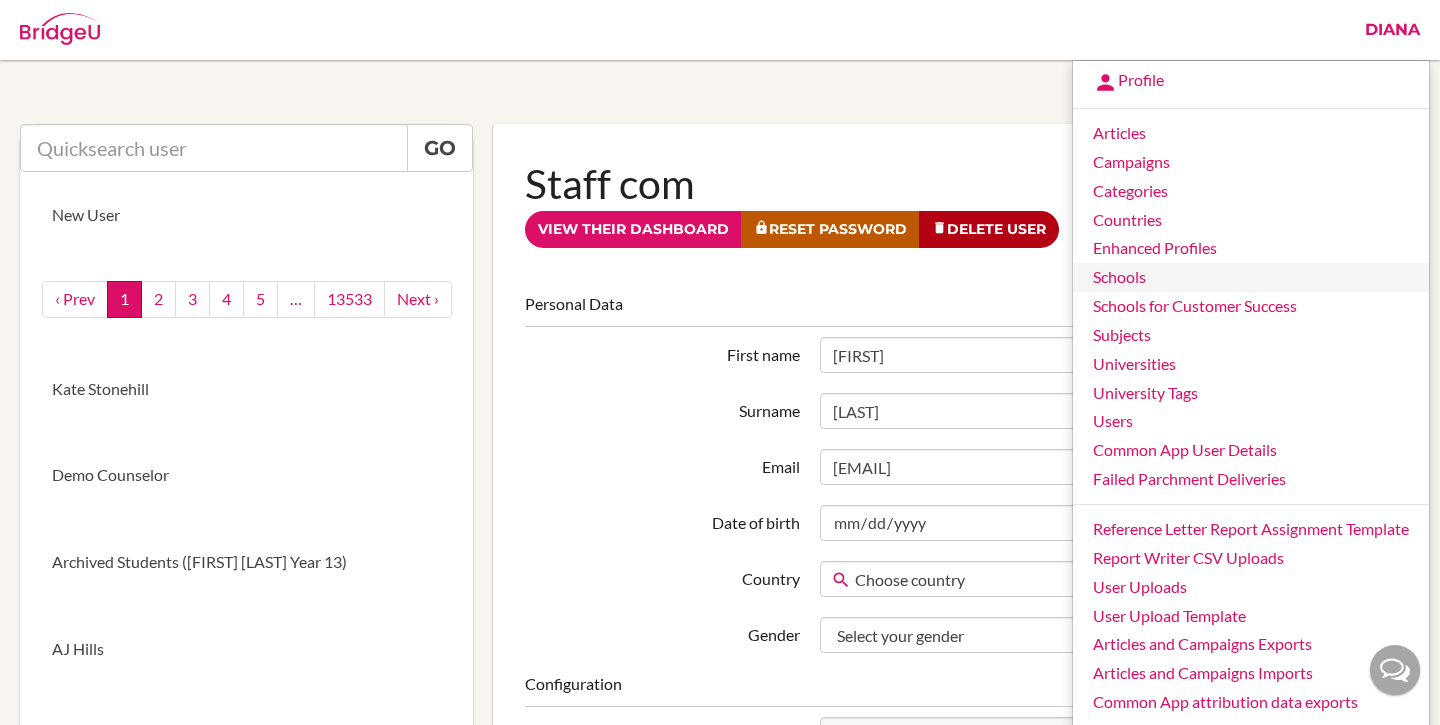 click on "Schools" at bounding box center (1251, 277) 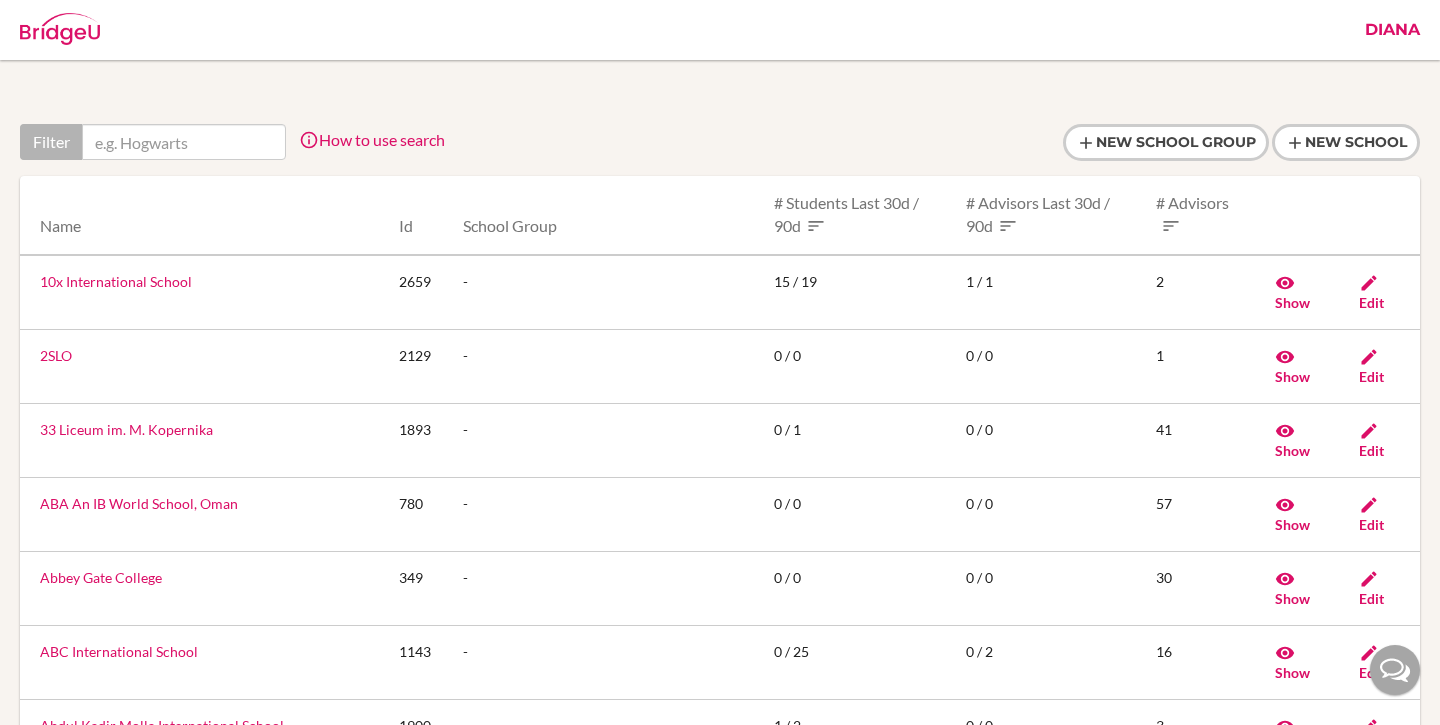 scroll, scrollTop: 0, scrollLeft: 0, axis: both 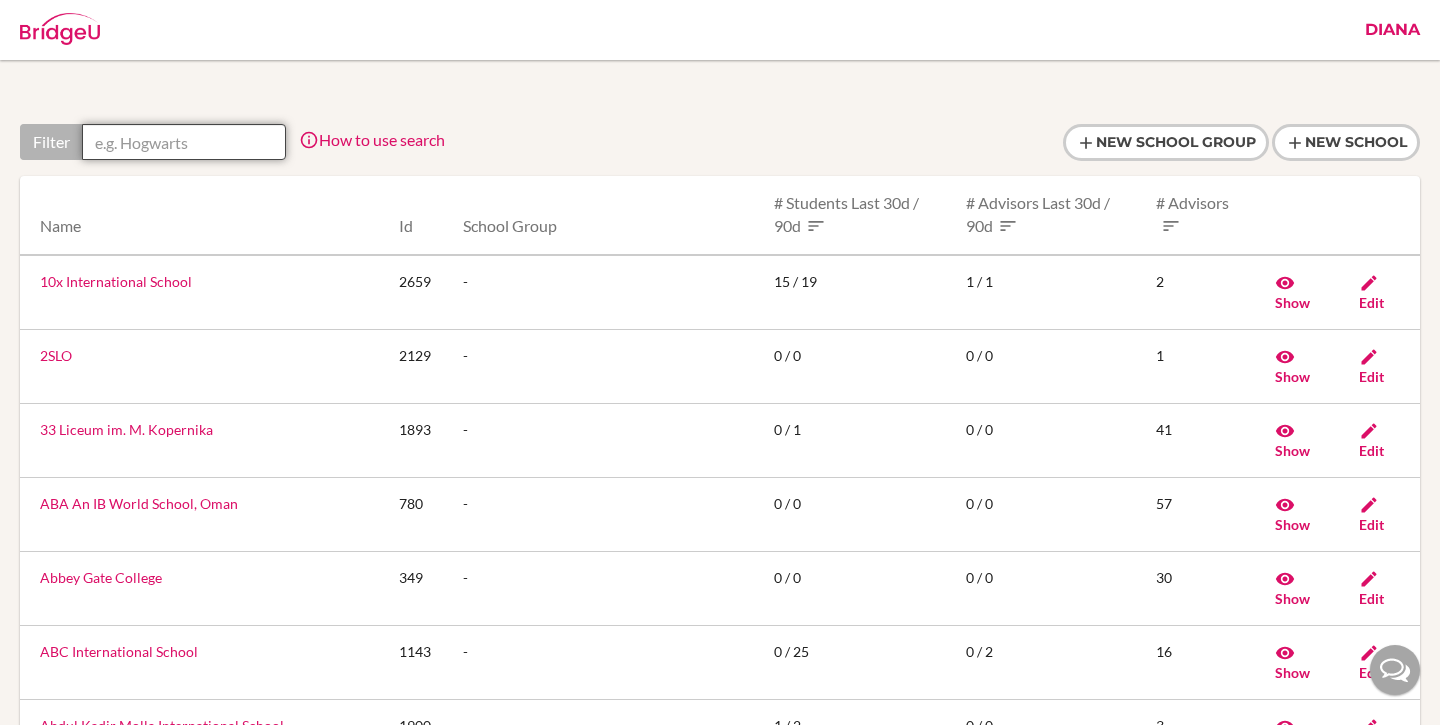 click at bounding box center [184, 142] 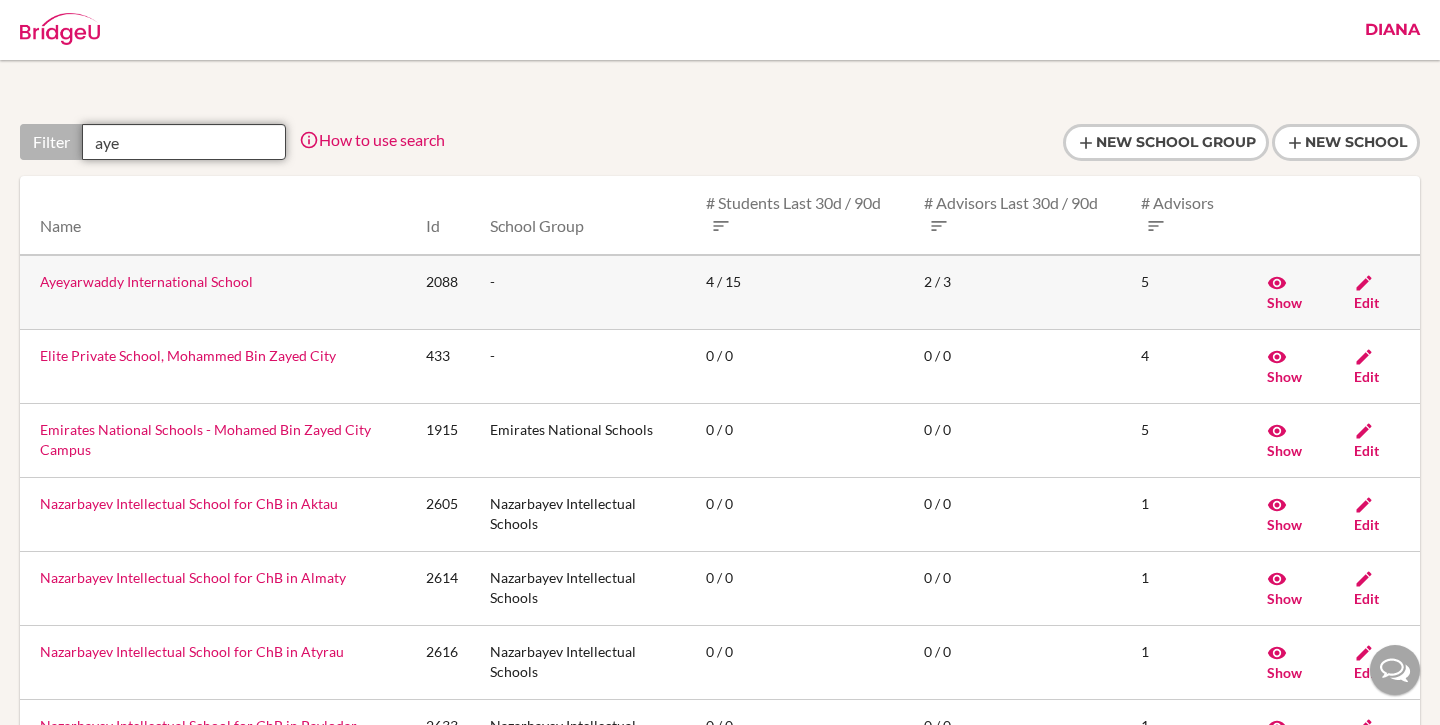 type on "aye" 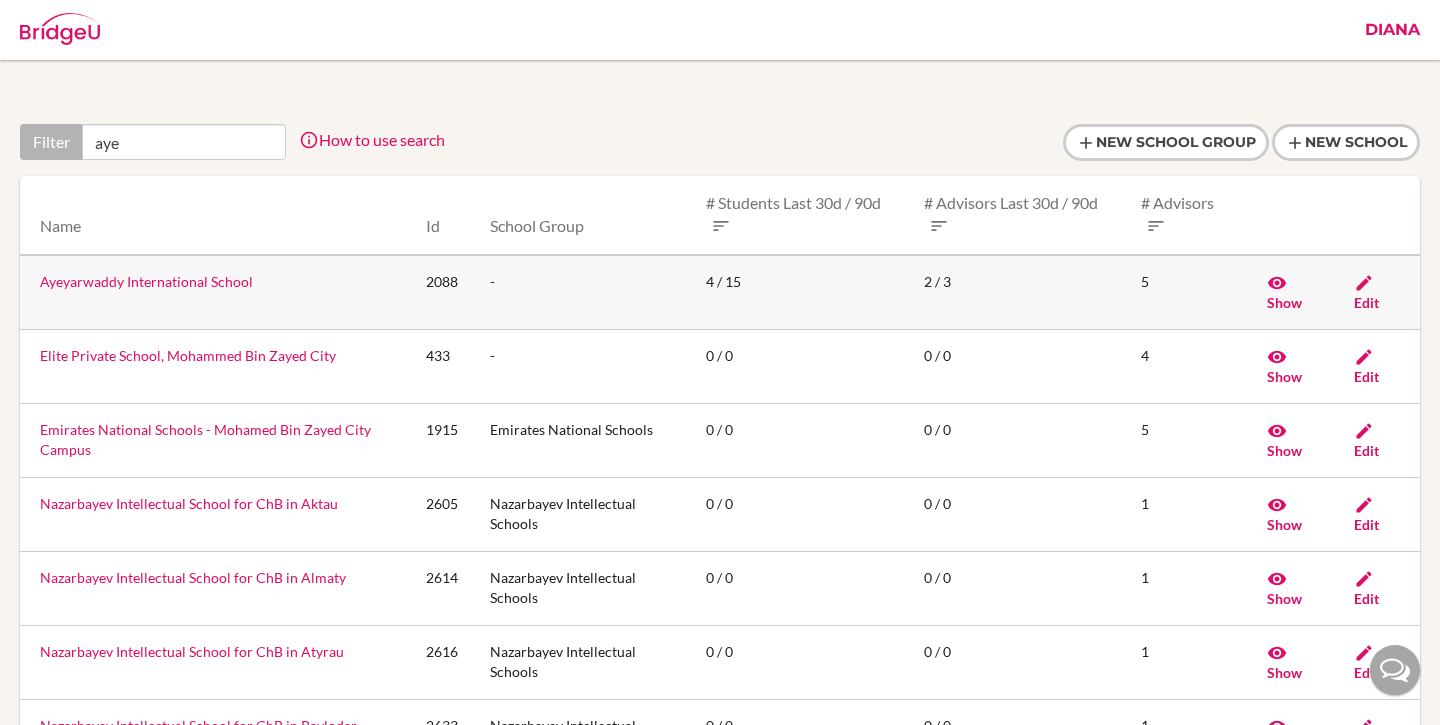 click at bounding box center [1364, 283] 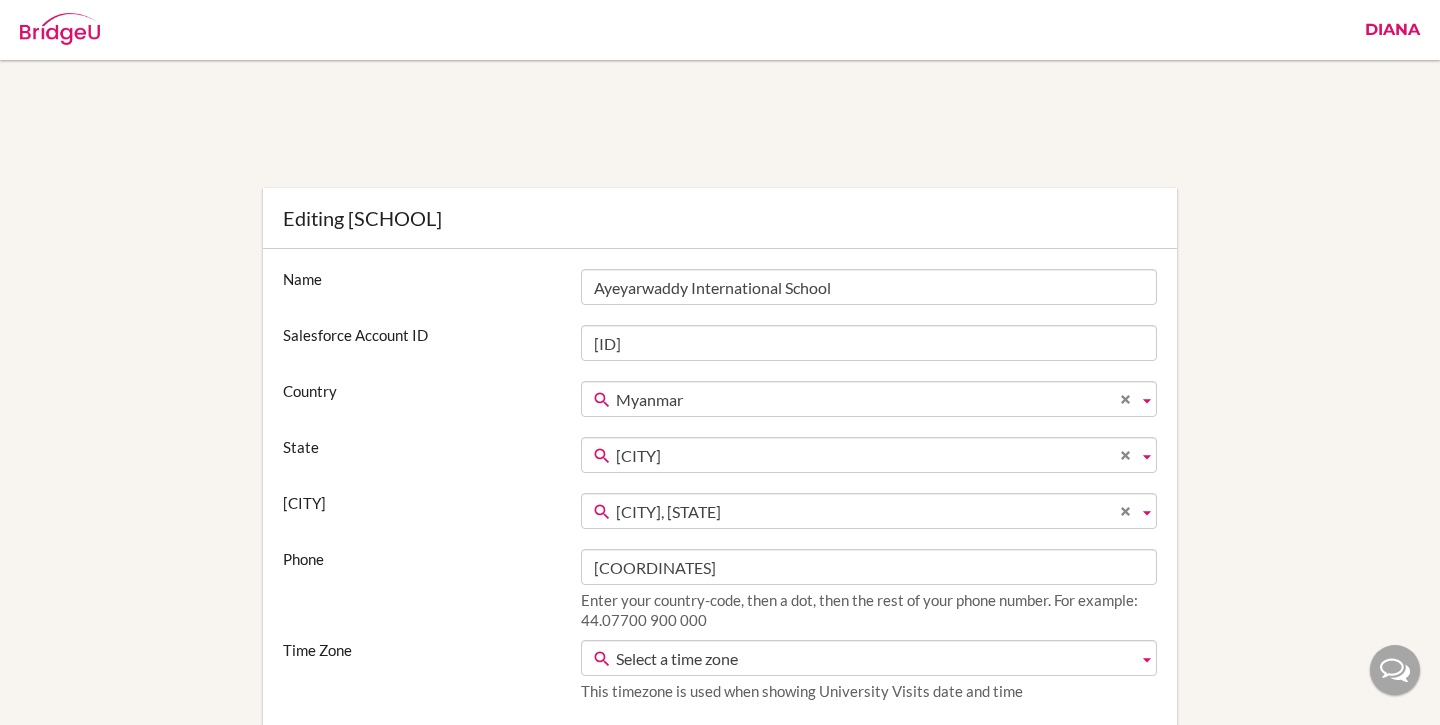 scroll, scrollTop: 93, scrollLeft: 0, axis: vertical 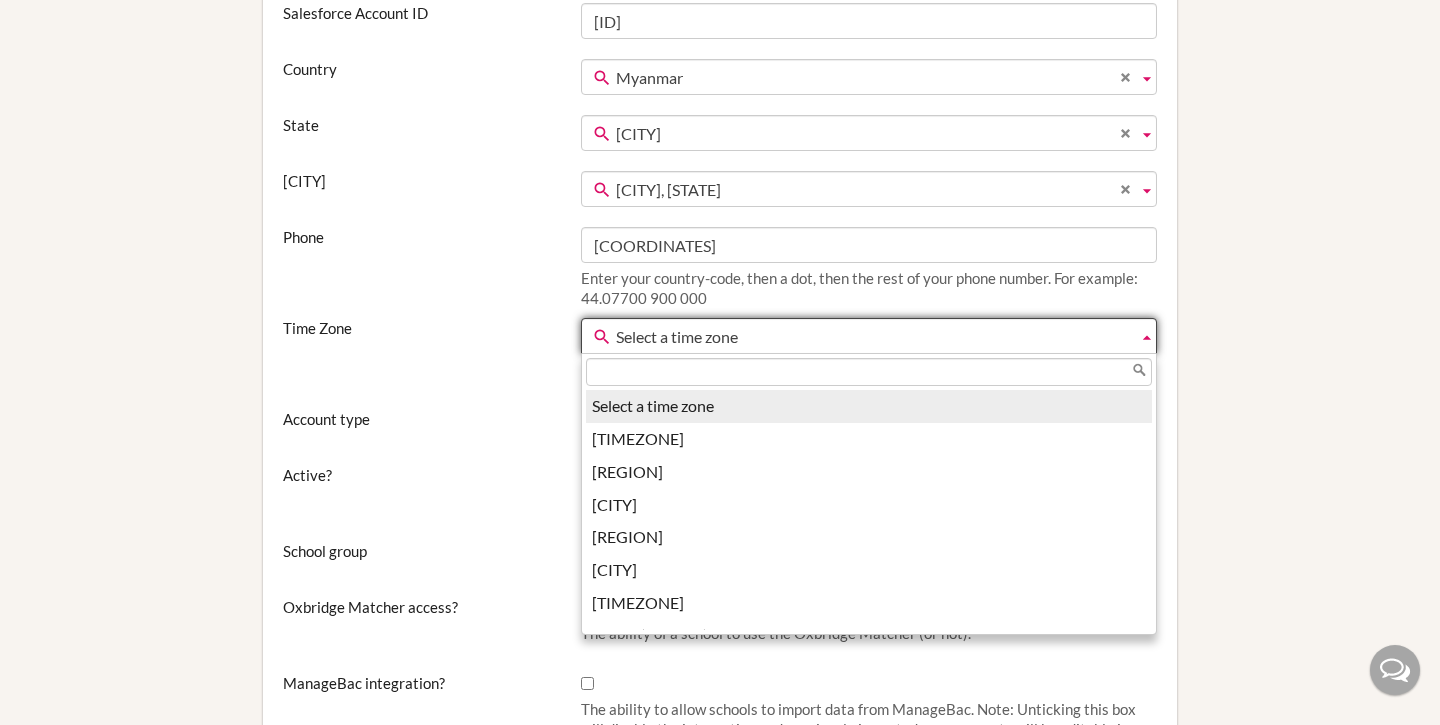 click on "Select a time zone" at bounding box center [873, 337] 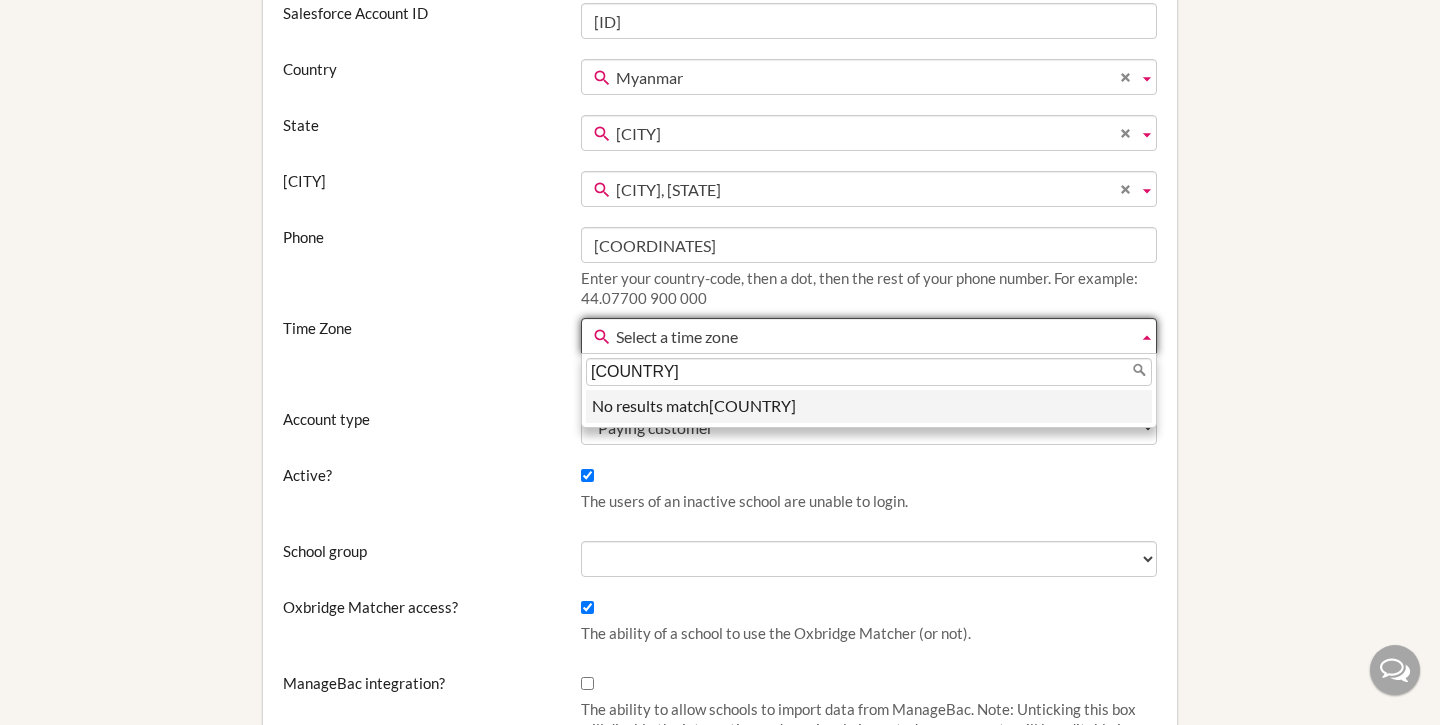 type on "m" 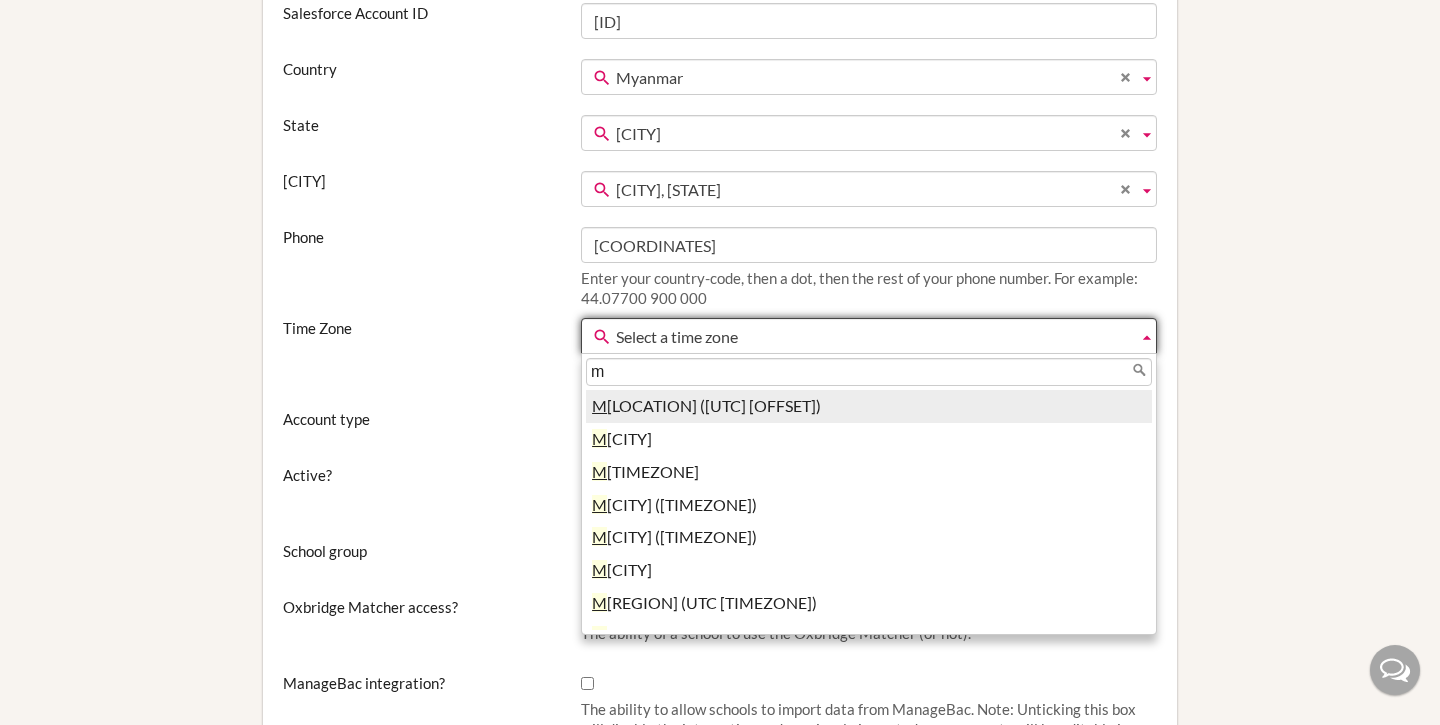 type 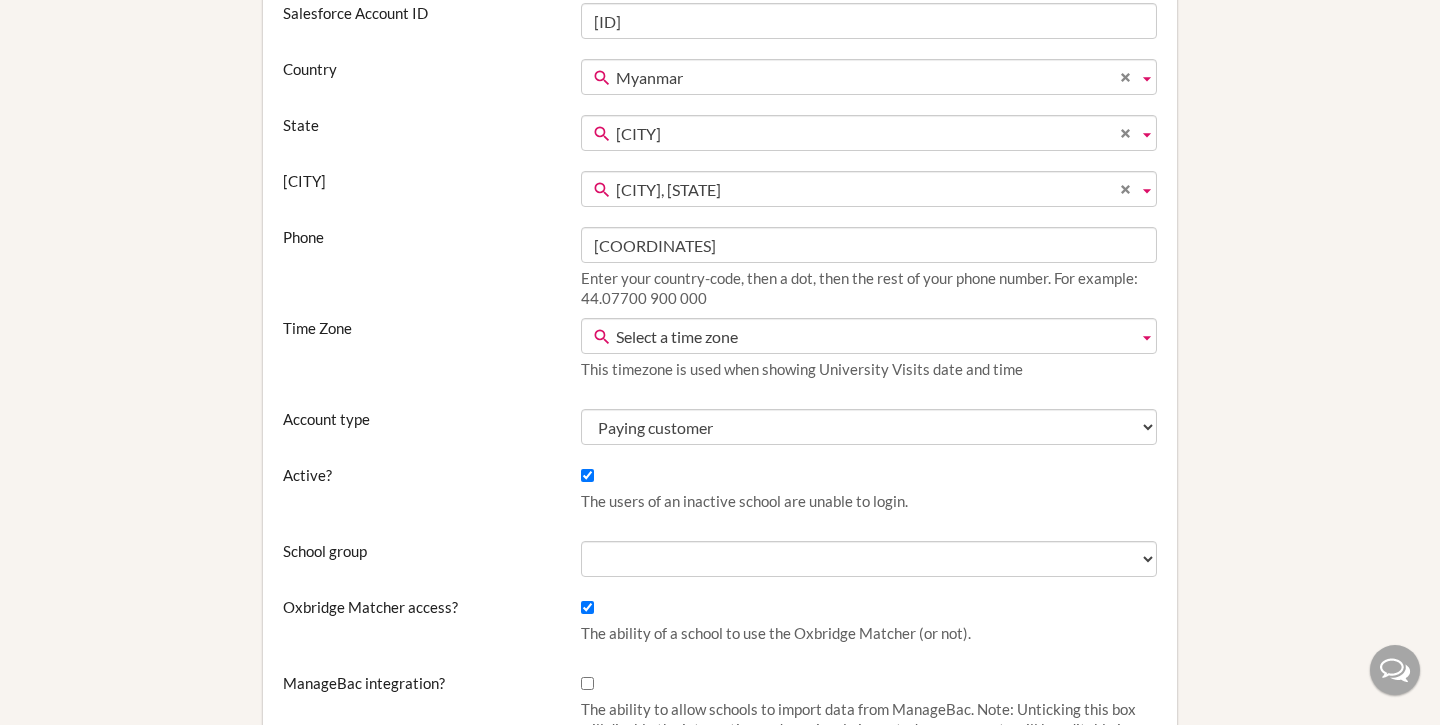 click on "Select a time zone" at bounding box center (873, 337) 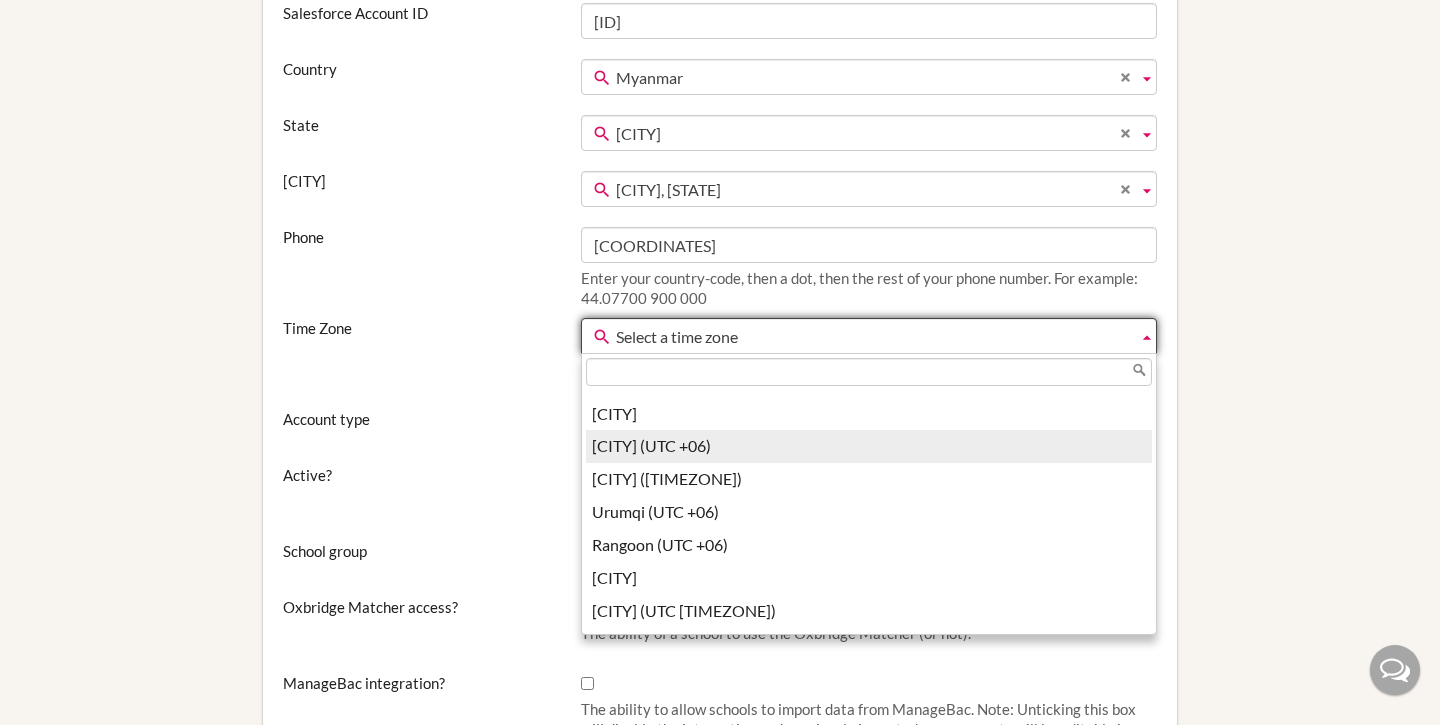 scroll, scrollTop: 3440, scrollLeft: 0, axis: vertical 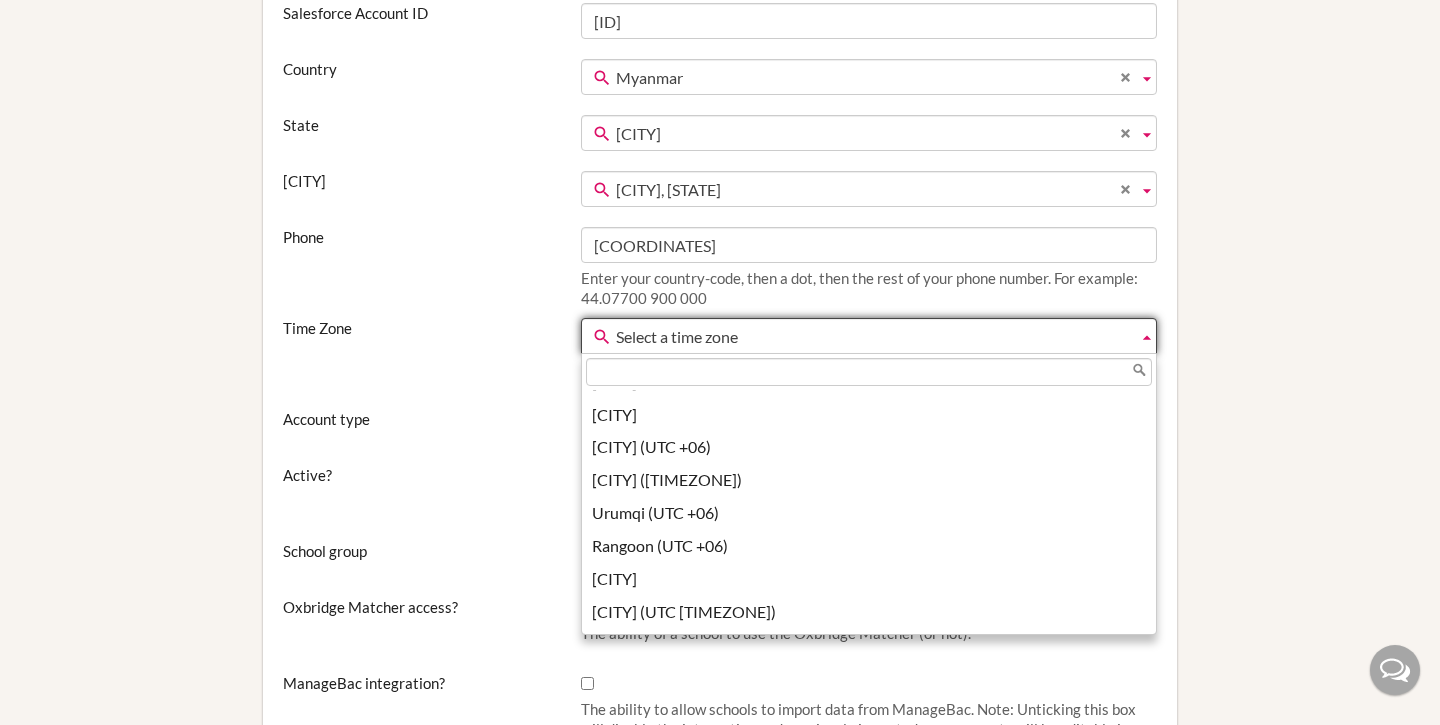 click on "Editing [ORGANIZATION_NAME]
Name
[ORGANIZATION_NAME]
Salesforce Account ID
[ACCOUNT_ID]
Country
Afghanistan
Åland Islands
Albania
Algeria
American Samoa
Andorre
Angola
Anguilla
Antarctica
Antigua and Barbuda
Argentina
Armenia
Aruba
Australia
Austria
Azerbaijan
Bahamas
Bahrain
Bangladesh
Barbados
Belarus
Belgium
Belize
Benin
Bermuda
Bhutan
Bolivia
Bonaire, Sint Eustatius and Saba
Bosnia and Herzegovina
Botswana
Bouvet Island
Brazil
British Indian Ocean Territory
British Virgin Islands
Brunei
Bulgaria
Burkina Faso
Burundi
Cambodia
Cameroon
Canada
Cape Verde
Cayman Islands
Central African Republic
Chad
Chile
Christmas Island
Cocos (Keeling) Islands
Colombia
Comoros
Congo
Congo (Dem. Rep.)
Cook Islands
Costa Rica
Côte D'Ivoire
Croatia
Cuba
Curaçao
Cyprus
Czech Republic
Denmark
Djibouti
Dominica" at bounding box center [720, 865] 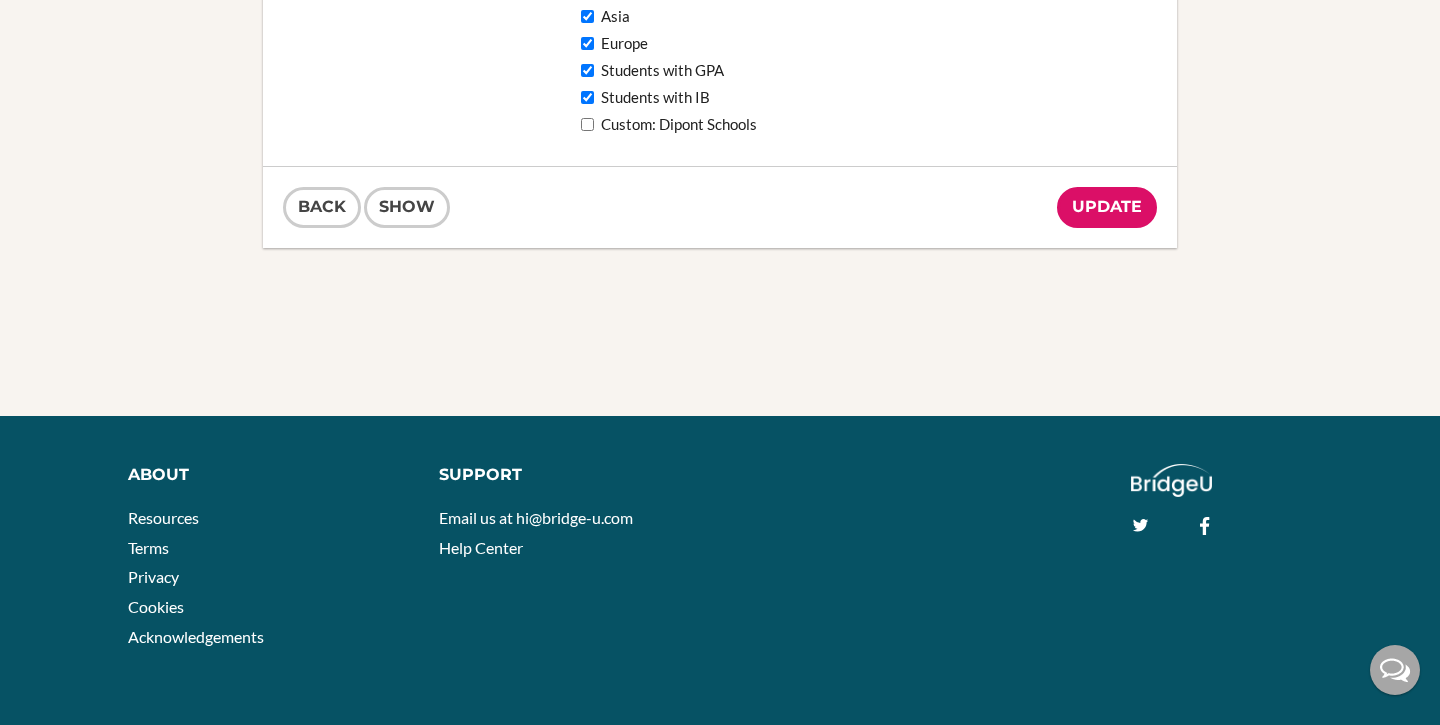 scroll, scrollTop: 1916, scrollLeft: 0, axis: vertical 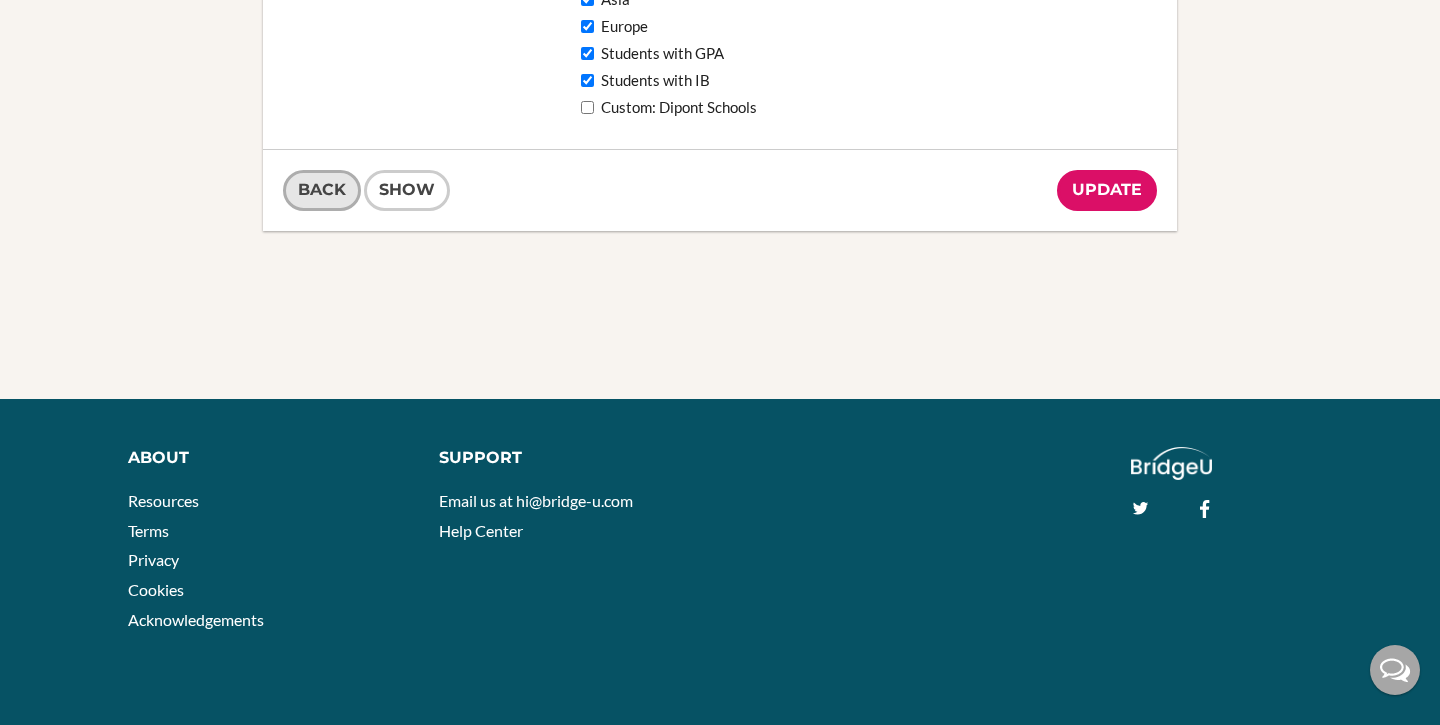 click on "Back" at bounding box center [322, 190] 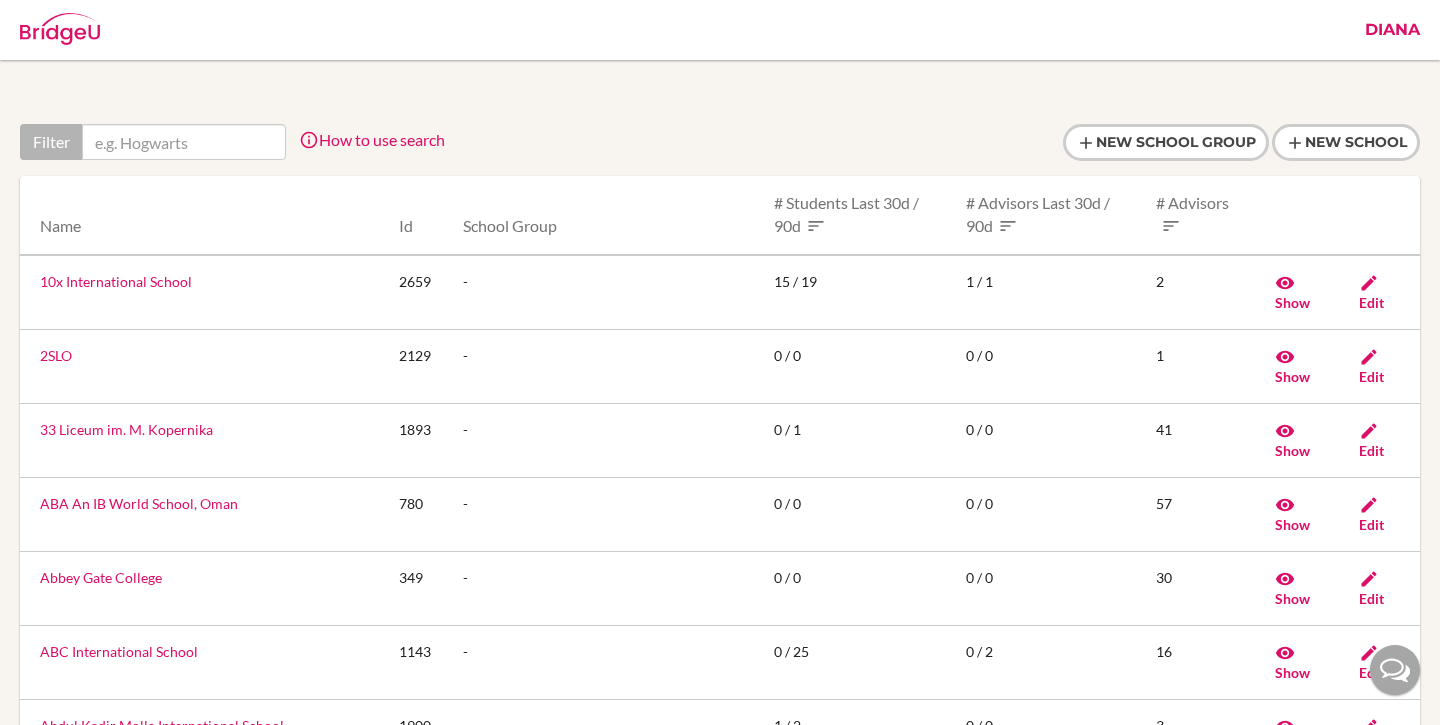 scroll, scrollTop: 0, scrollLeft: 0, axis: both 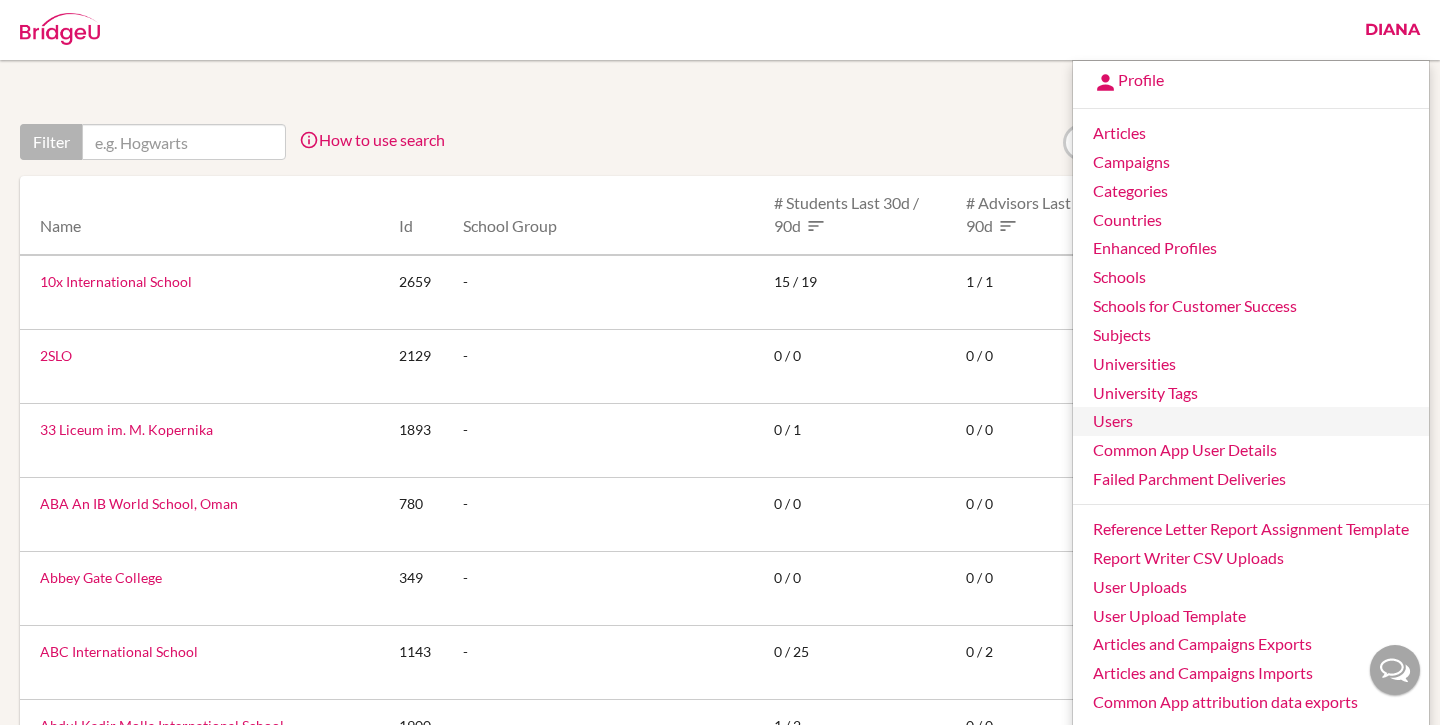 click on "Users" at bounding box center [1251, 421] 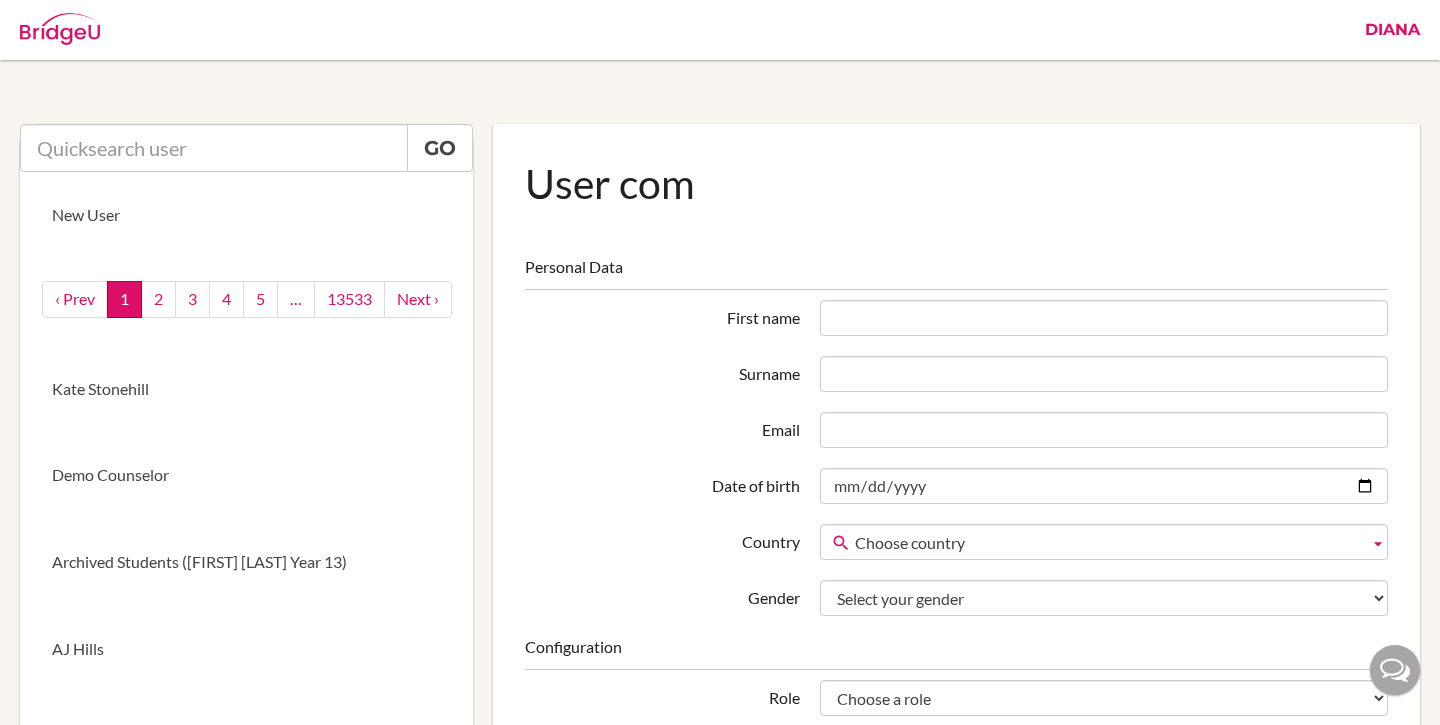 scroll, scrollTop: 0, scrollLeft: 0, axis: both 